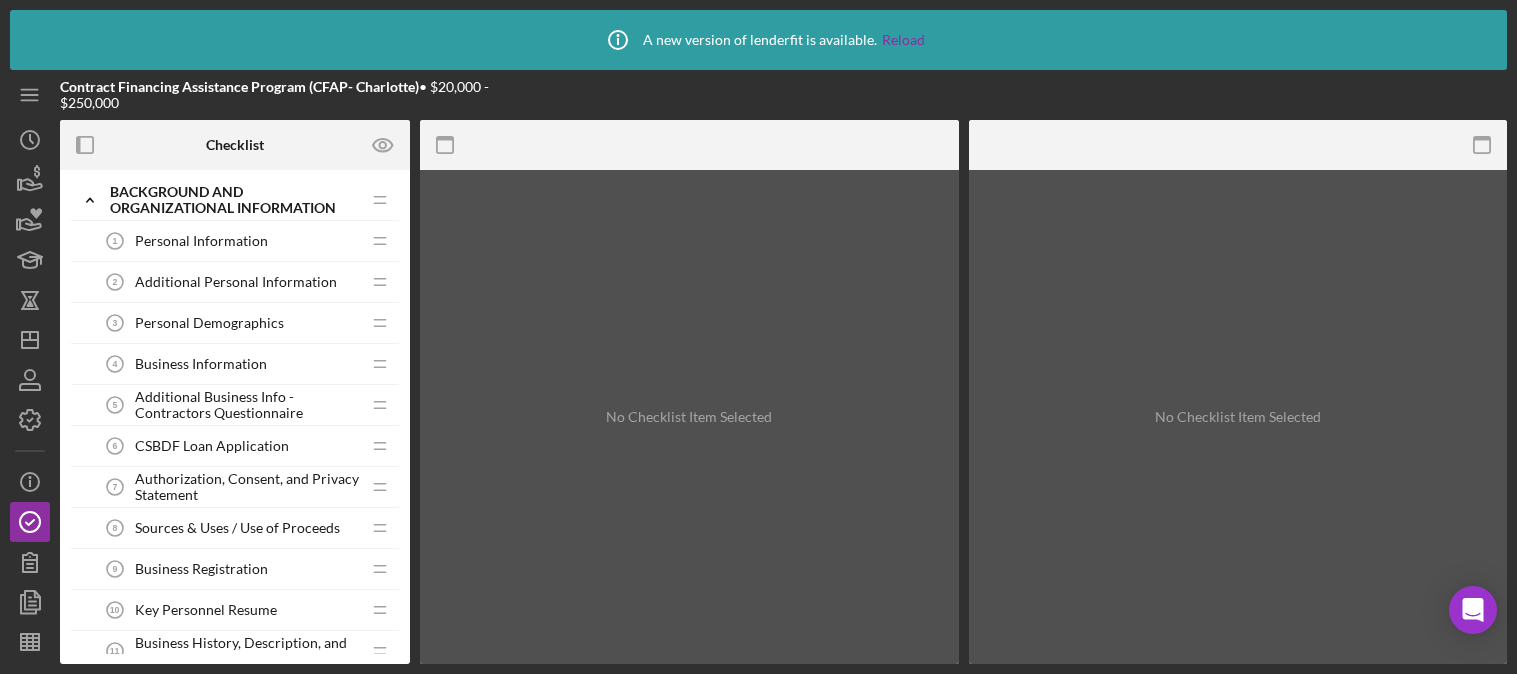 scroll, scrollTop: 0, scrollLeft: 0, axis: both 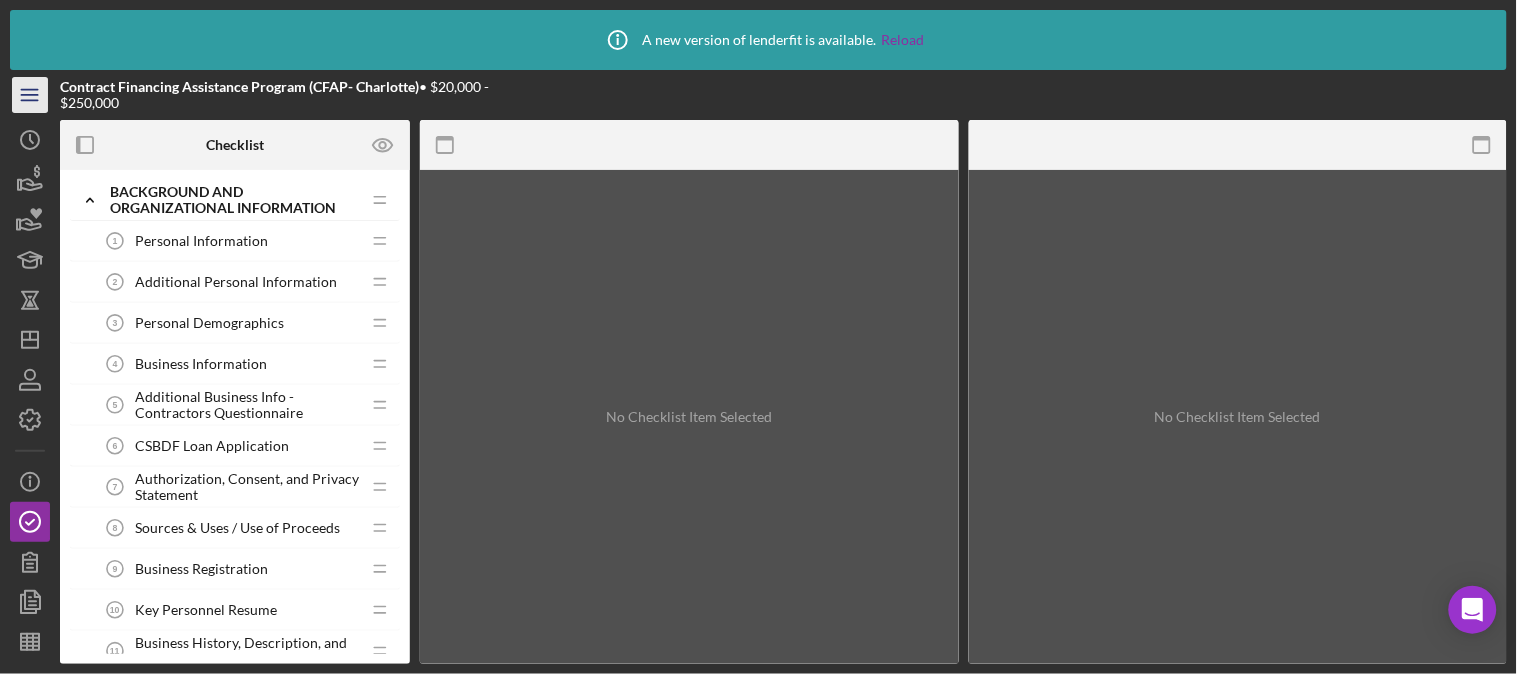 click on "Icon/Menu" 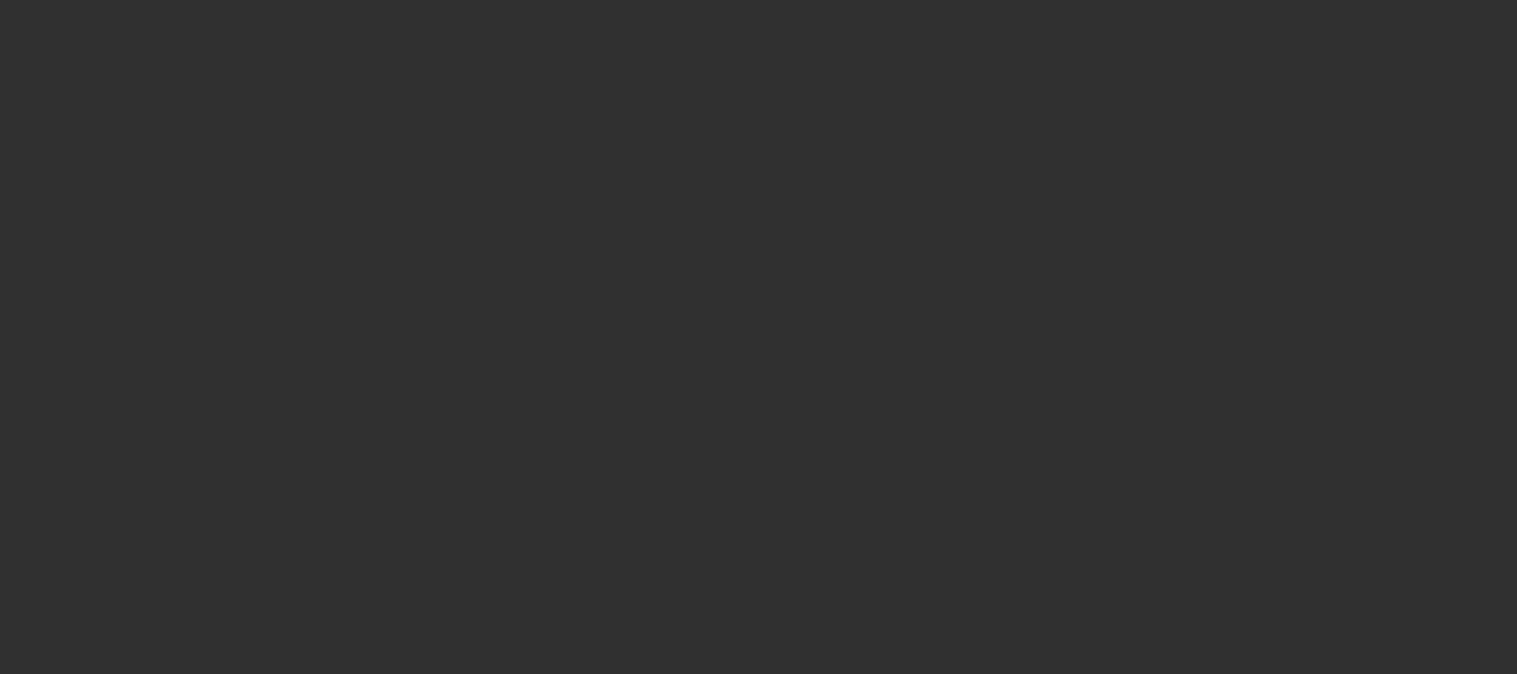 scroll, scrollTop: 0, scrollLeft: 0, axis: both 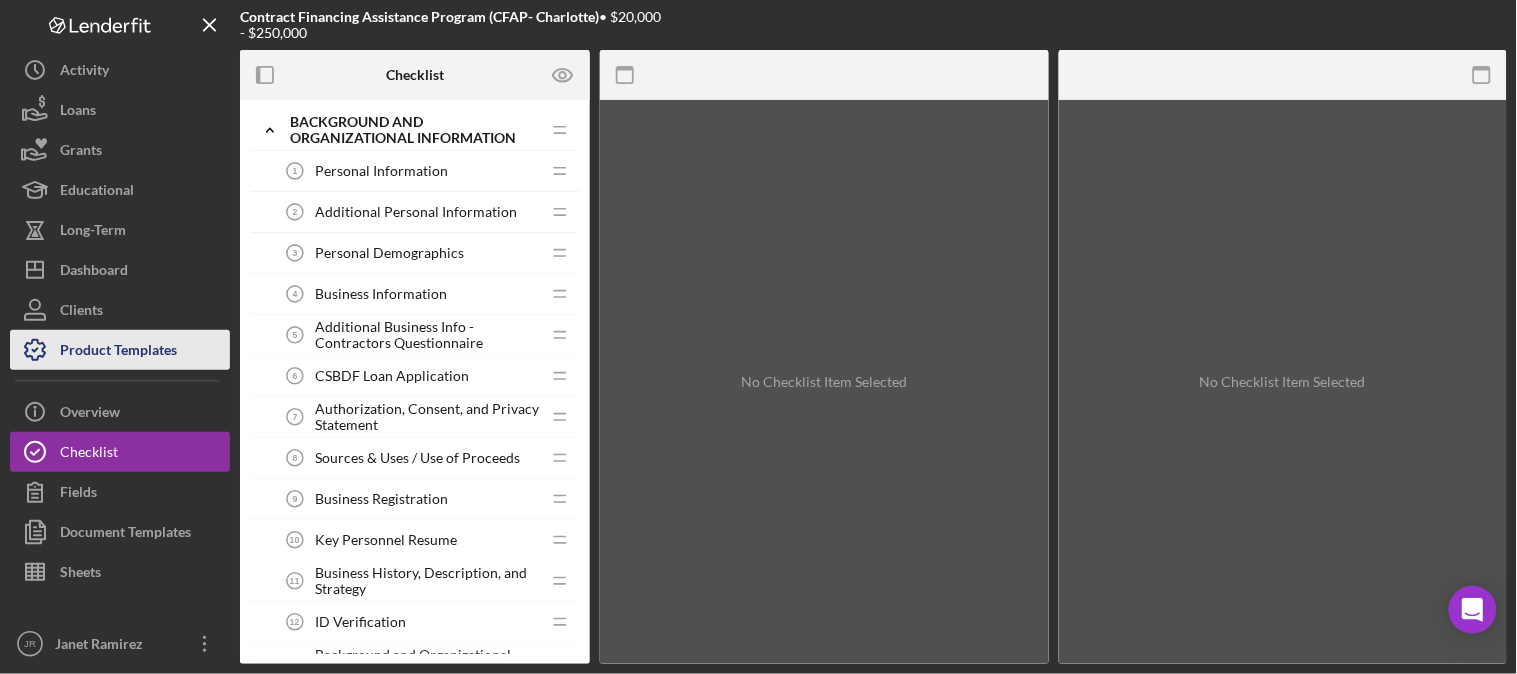 click on "Product Templates" at bounding box center [118, 352] 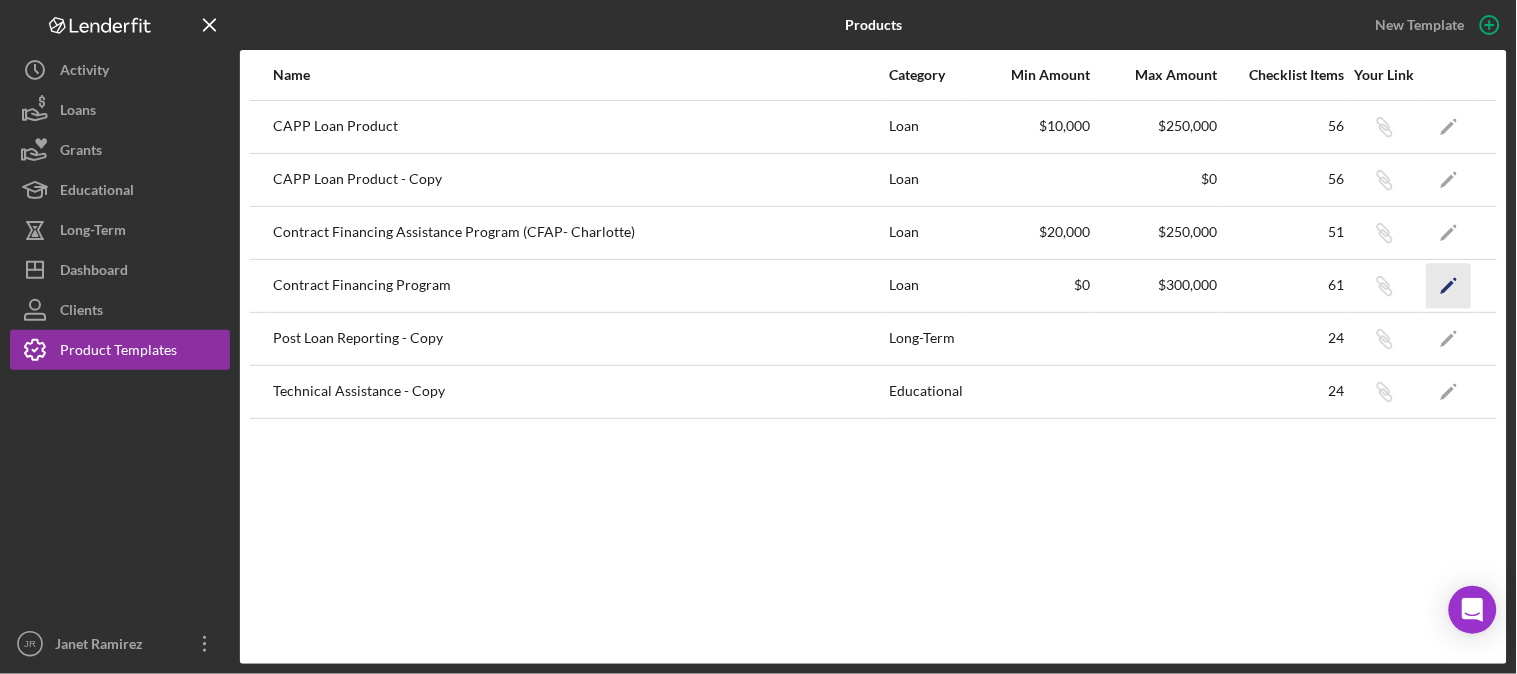 click on "Icon/Edit" 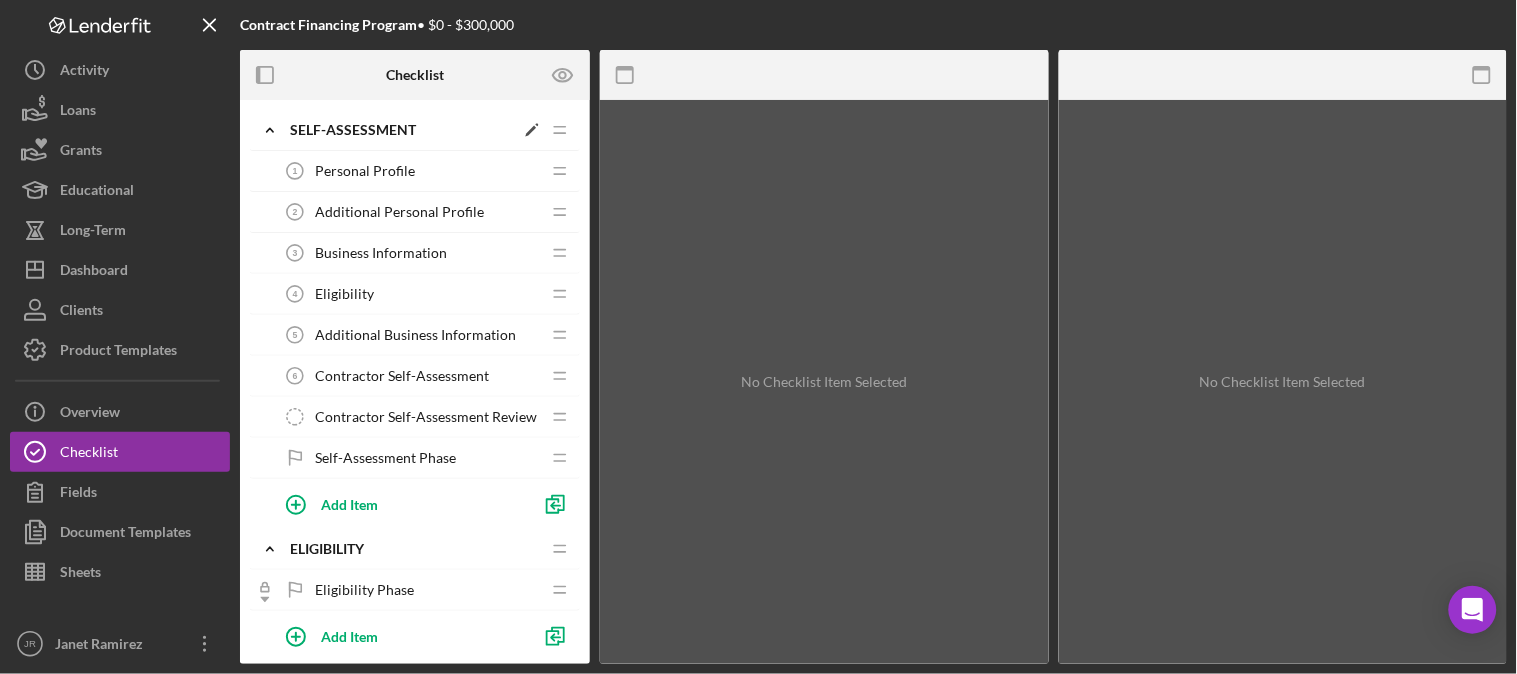 click 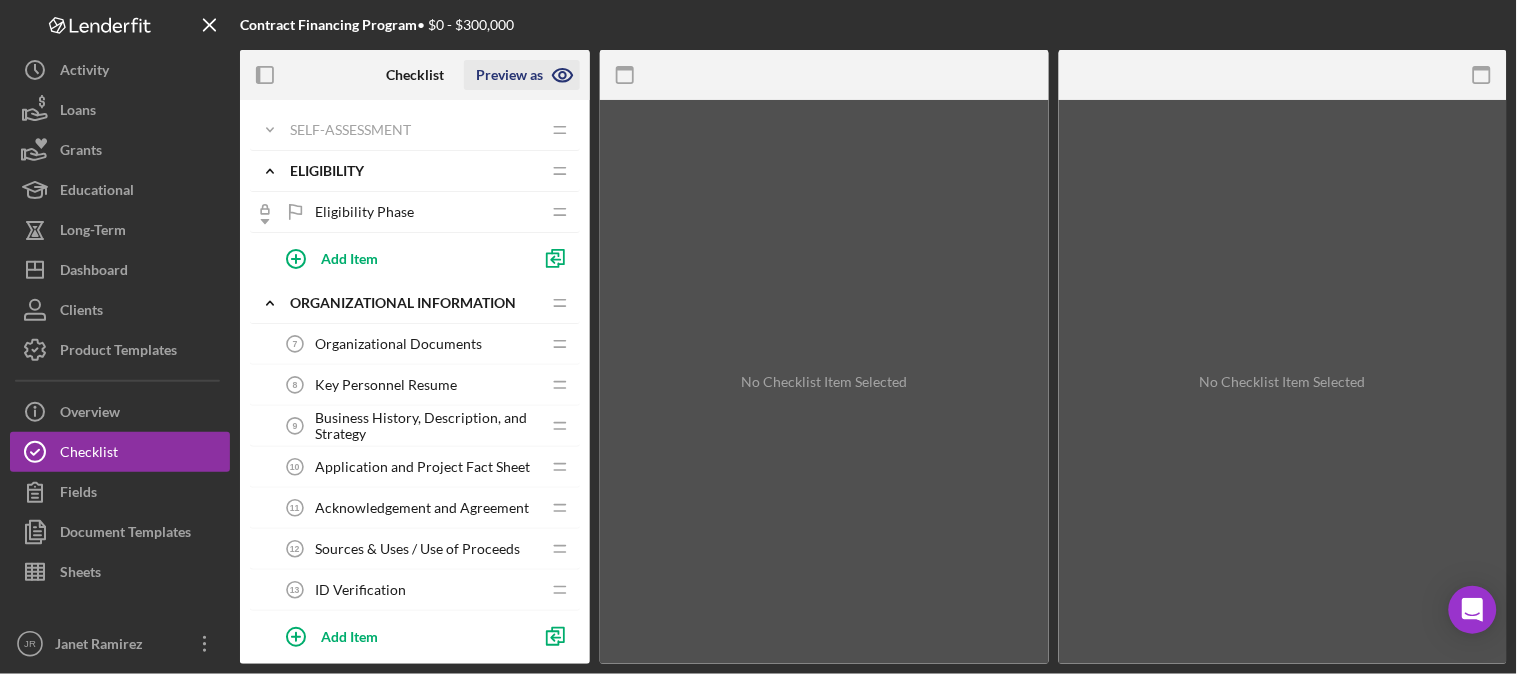 click 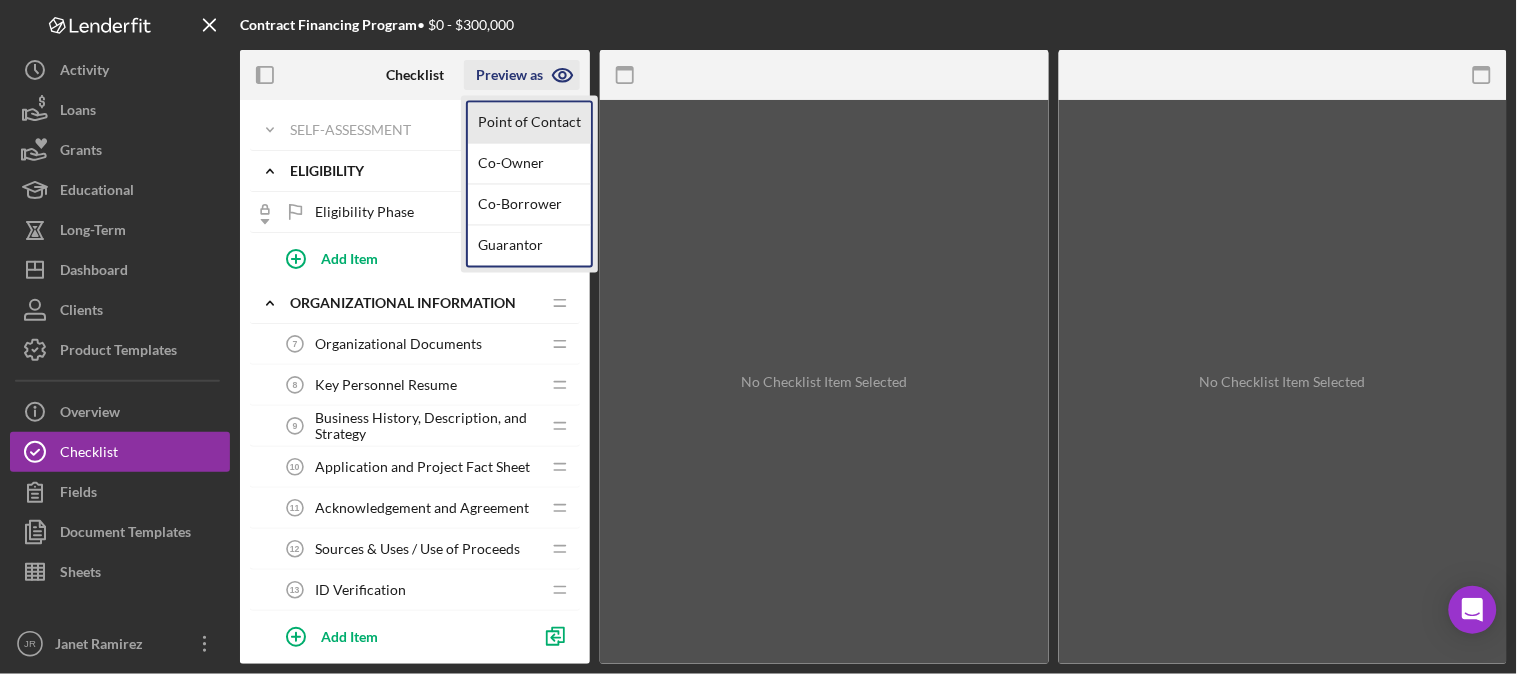 click on "Point of Contact" at bounding box center [529, 123] 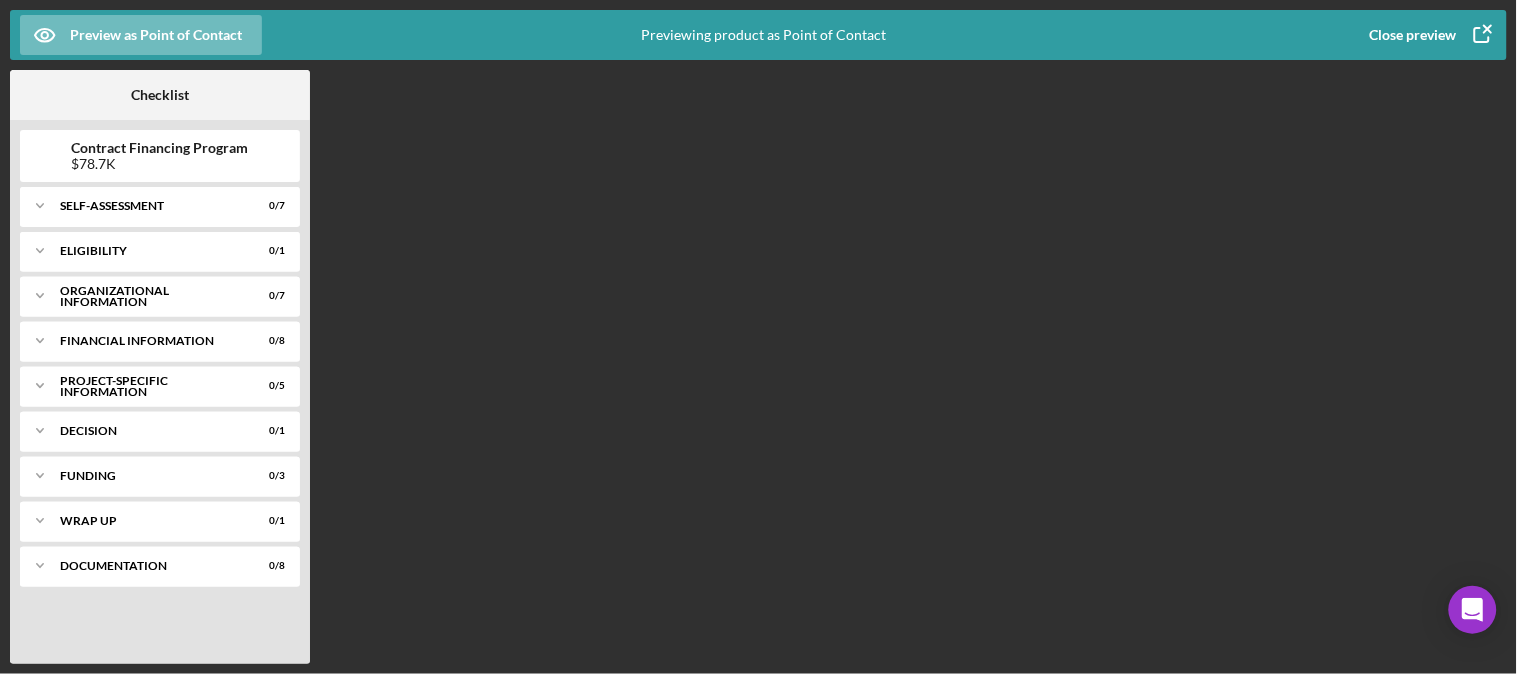 click on "Contract Financing Program" at bounding box center (160, 148) 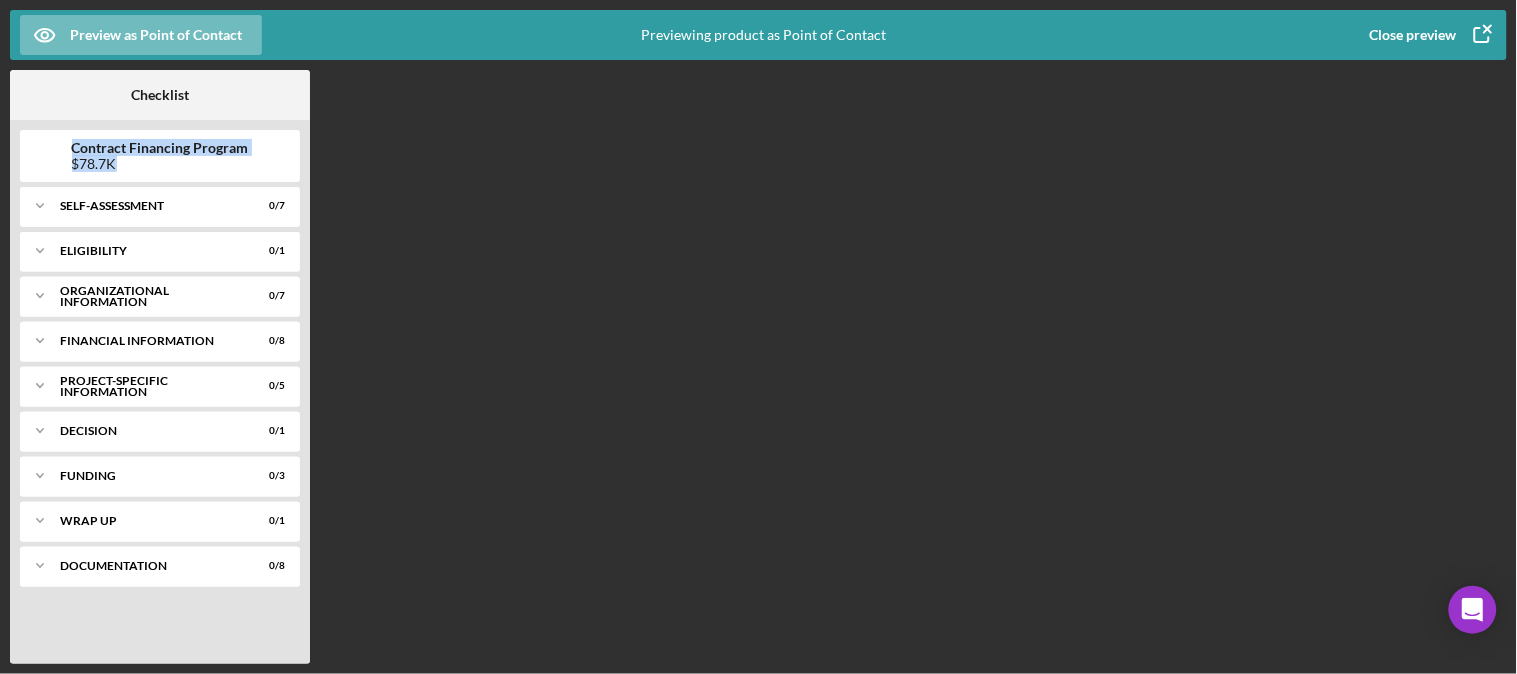 drag, startPoint x: 152, startPoint y: 165, endPoint x: 67, endPoint y: 145, distance: 87.32124 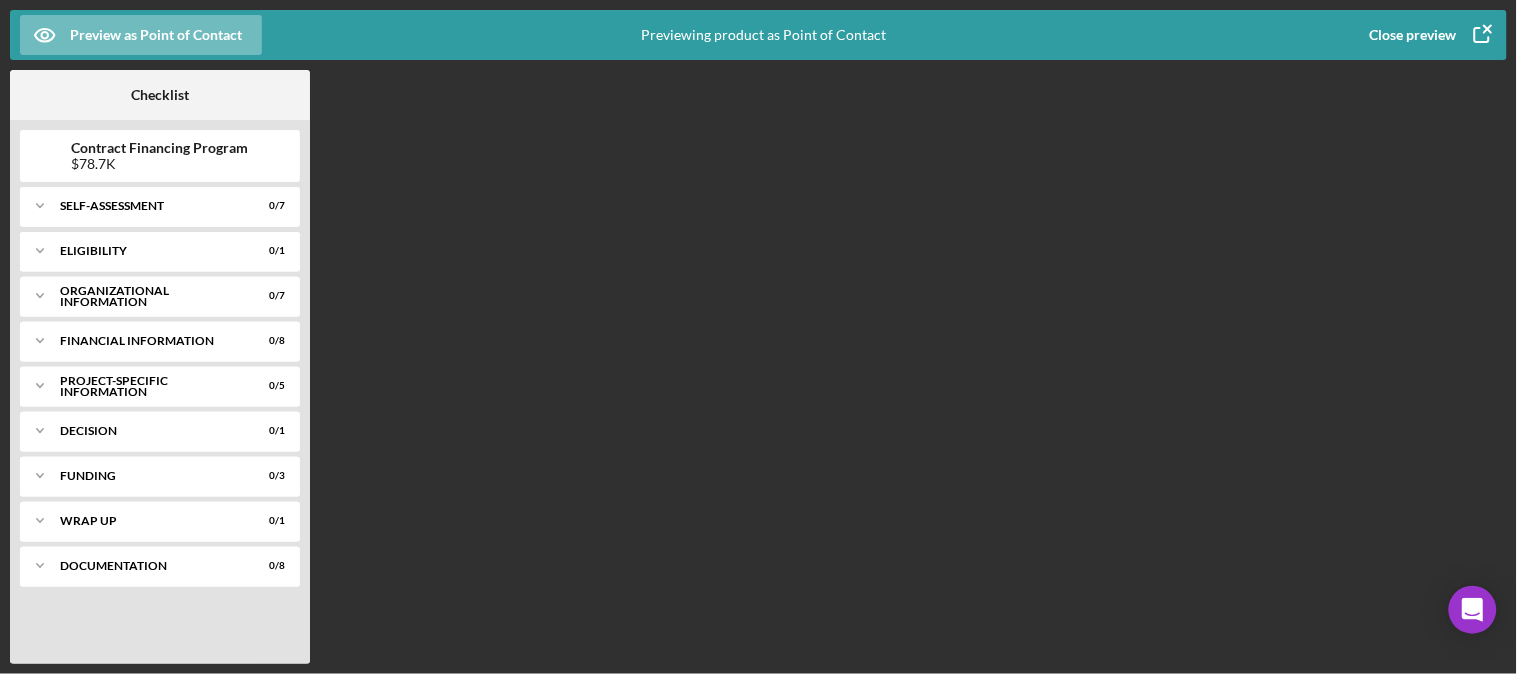 click on "Checklist Contract Financing Program  $78.7K Icon/Expander Self-Assessment 0 / 7 Icon/Expander Eligibility 0 / 1 Icon/Expander Organizational Information 0 / 7 Icon/Expander Financial Information 0 / 8 Icon/Expander Project-Specific Information 0 / 5 Icon/Expander Decision 0 / 1 Icon/Expander Funding 0 / 3 Icon/Expander Wrap up 0 / 1 Icon/Expander Documentation 0 / 8" at bounding box center [758, 367] 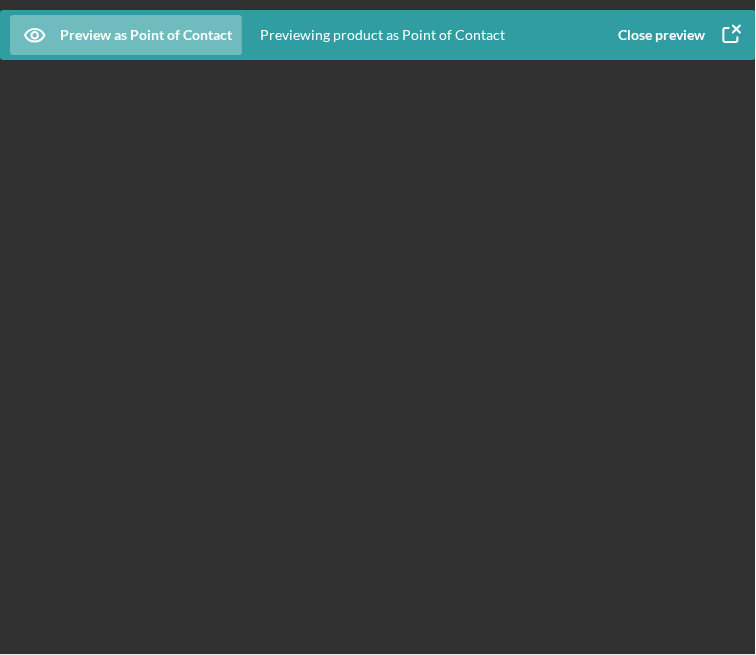 click on "Checklist Contract Financing Program  $78.7K Icon/Expander Self-Assessment 0 / 7 Icon/Expander Eligibility 0 / 1 Icon/Expander Organizational Information 0 / 7 Icon/Expander Financial Information 0 / 8 Icon/Expander Project-Specific Information 0 / 5 Icon/Expander Decision 0 / 1 Icon/Expander Funding 0 / 3 Icon/Expander Wrap up 0 / 1 Icon/Expander Documentation 0 / 8" at bounding box center (378, 357) 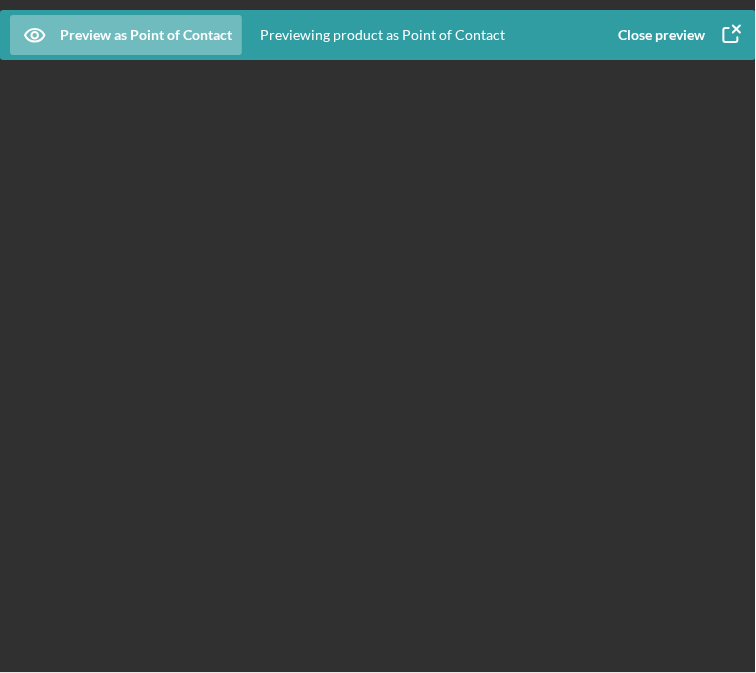 drag, startPoint x: 355, startPoint y: 222, endPoint x: 372, endPoint y: 234, distance: 20.808653 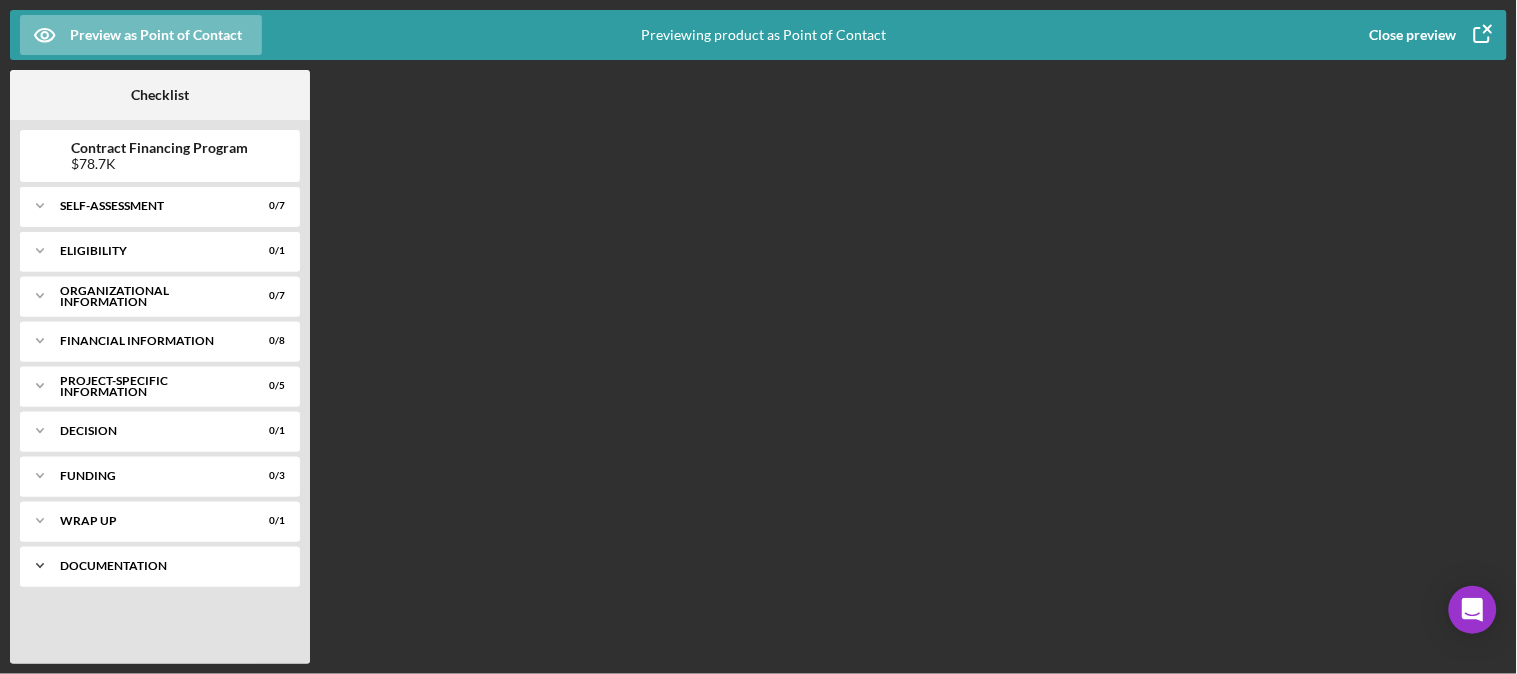 click on "Documentation" at bounding box center [167, 566] 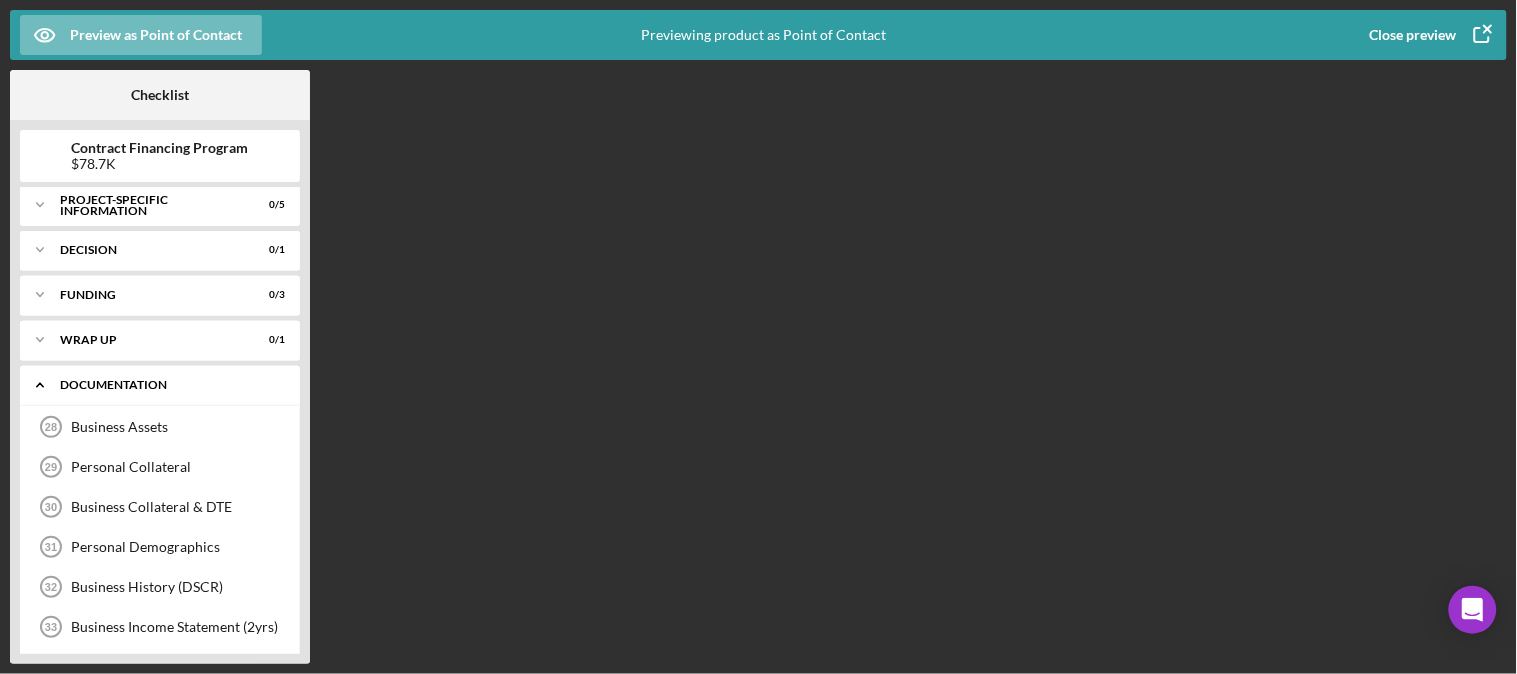 scroll, scrollTop: 0, scrollLeft: 0, axis: both 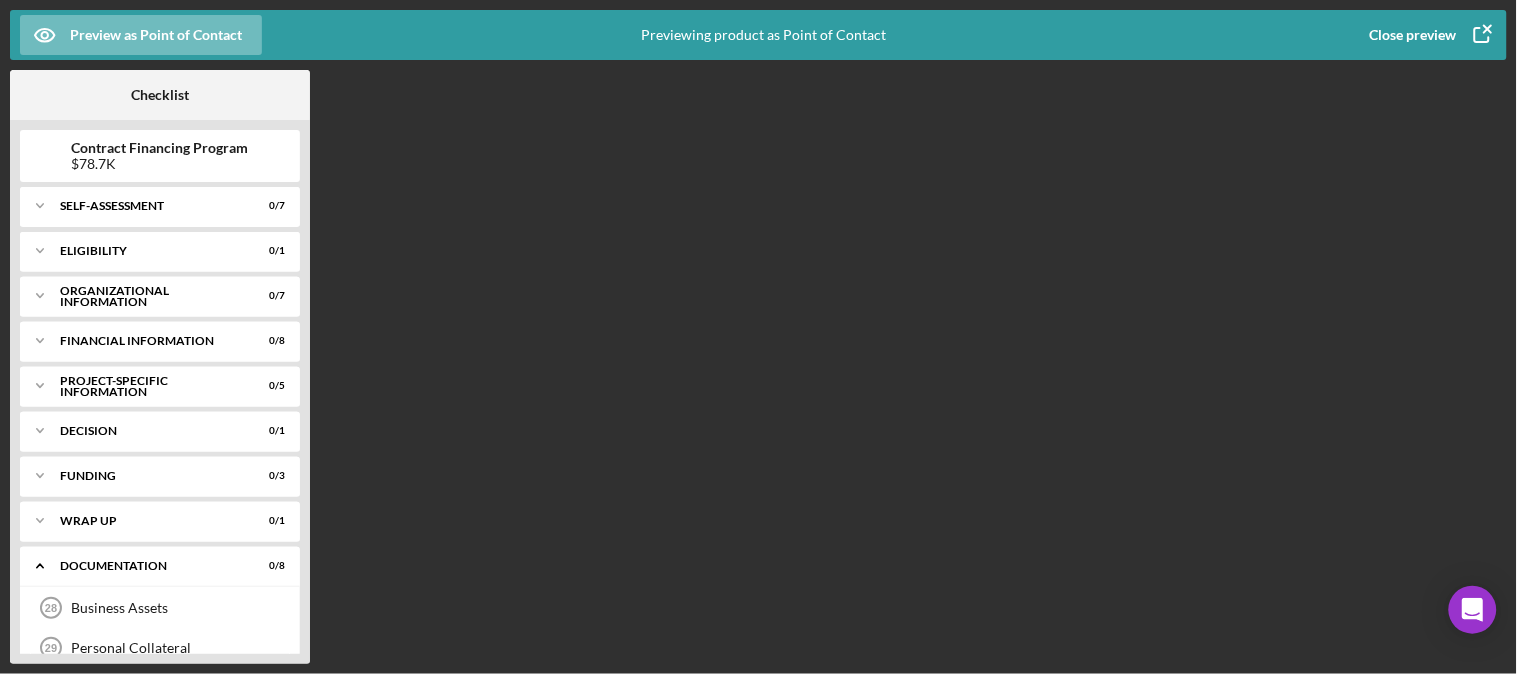 click on "Close preview" at bounding box center (1413, 35) 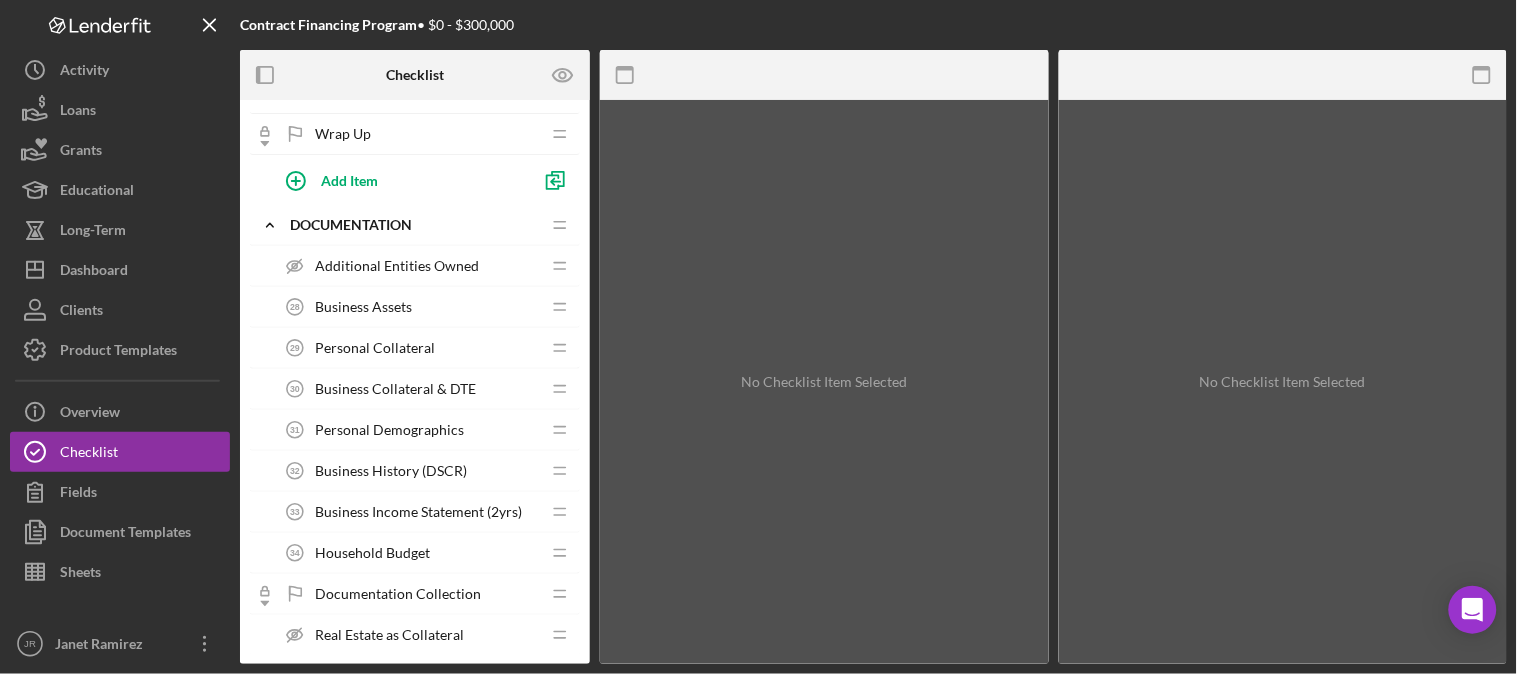 scroll, scrollTop: 2540, scrollLeft: 0, axis: vertical 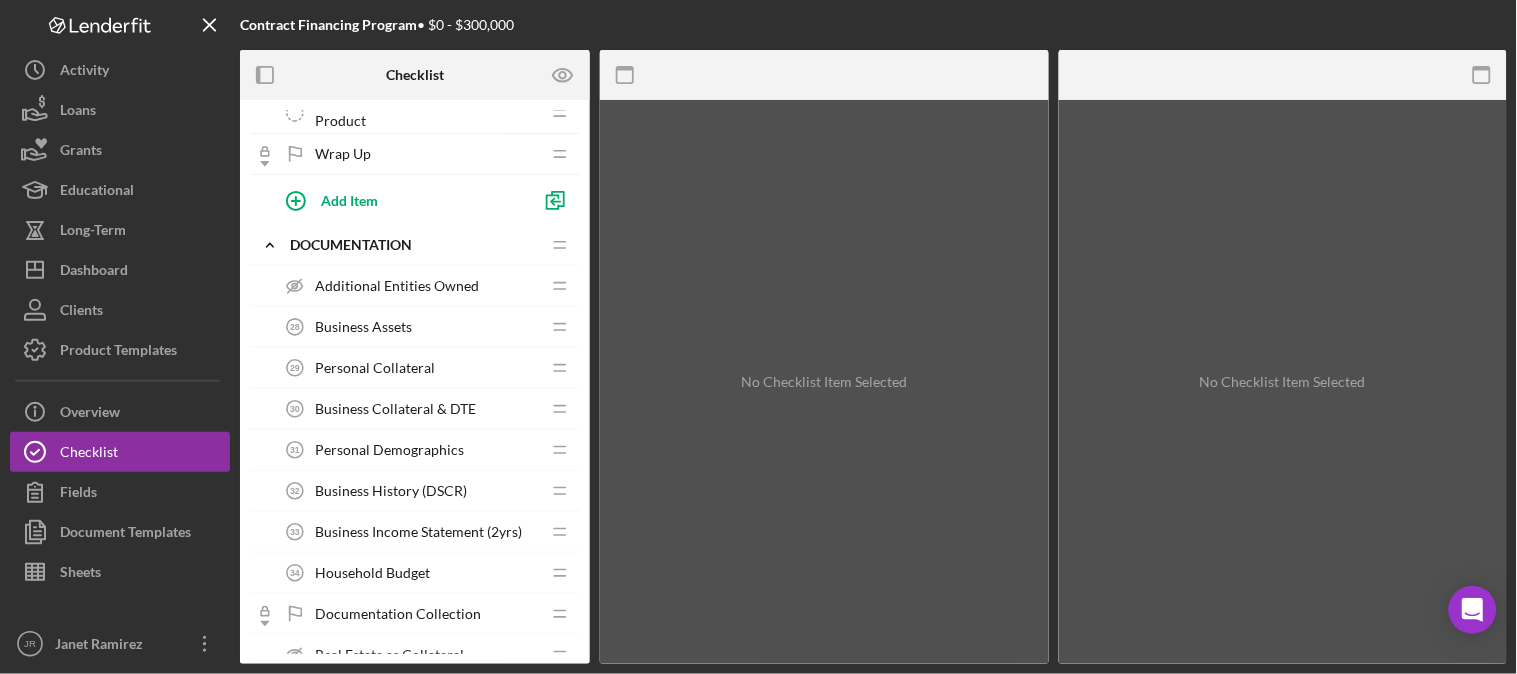 click on "28" 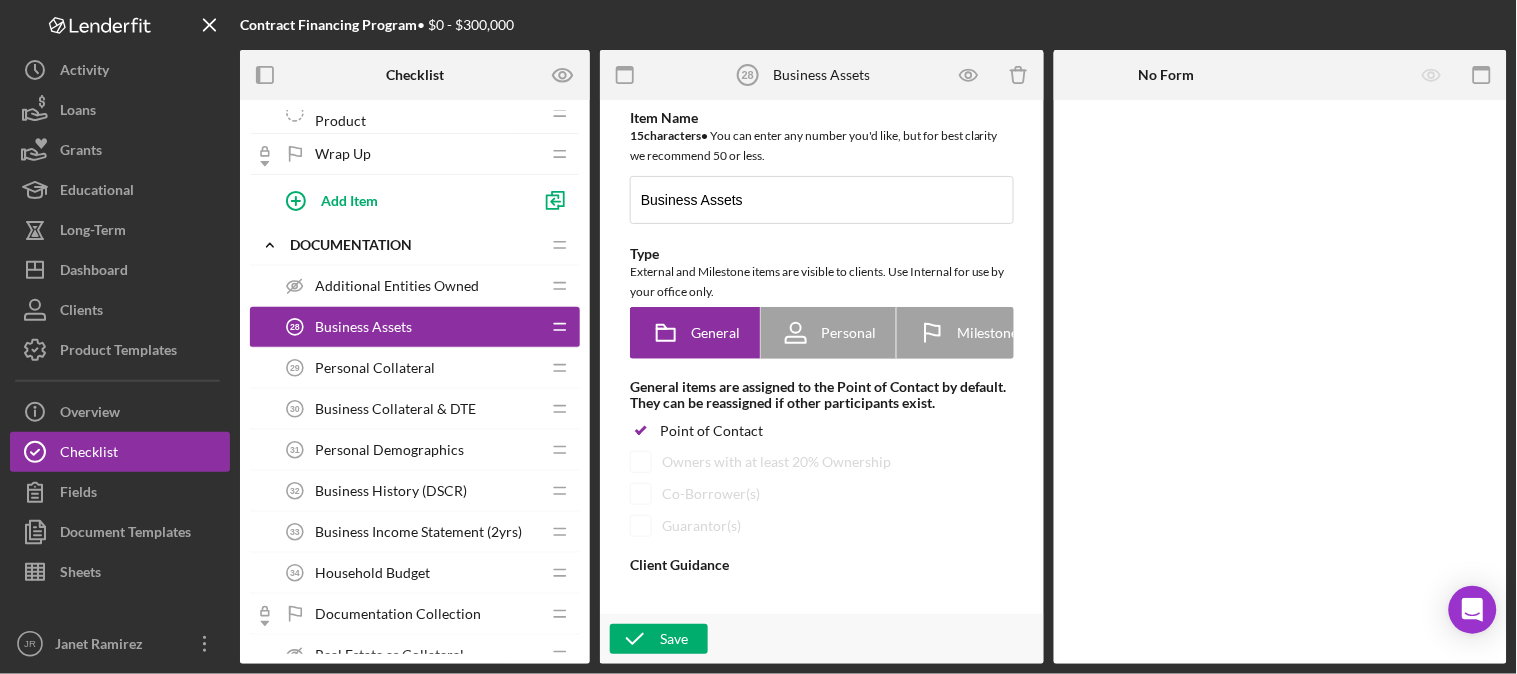 type on "<div>Please provide a list of the business's most value assets by category.&nbsp;</div>" 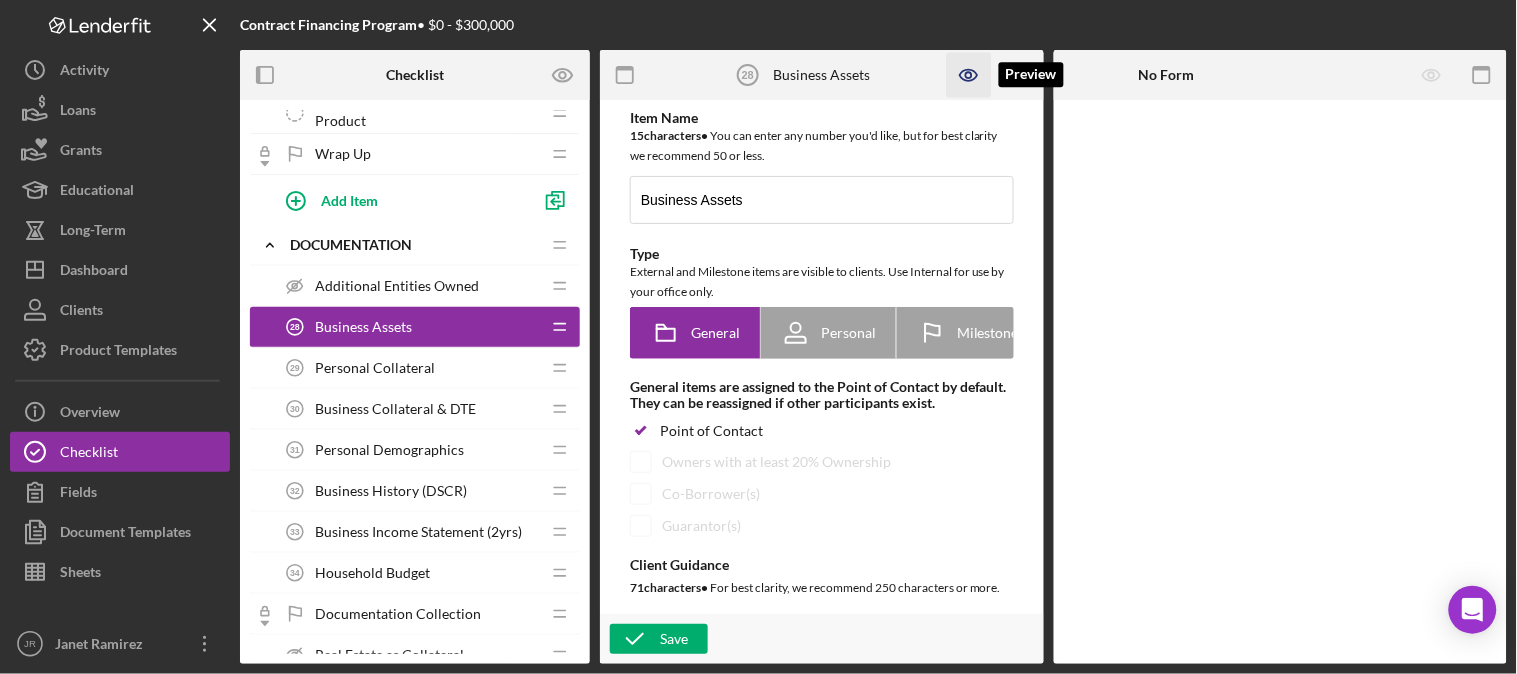scroll, scrollTop: 0, scrollLeft: 0, axis: both 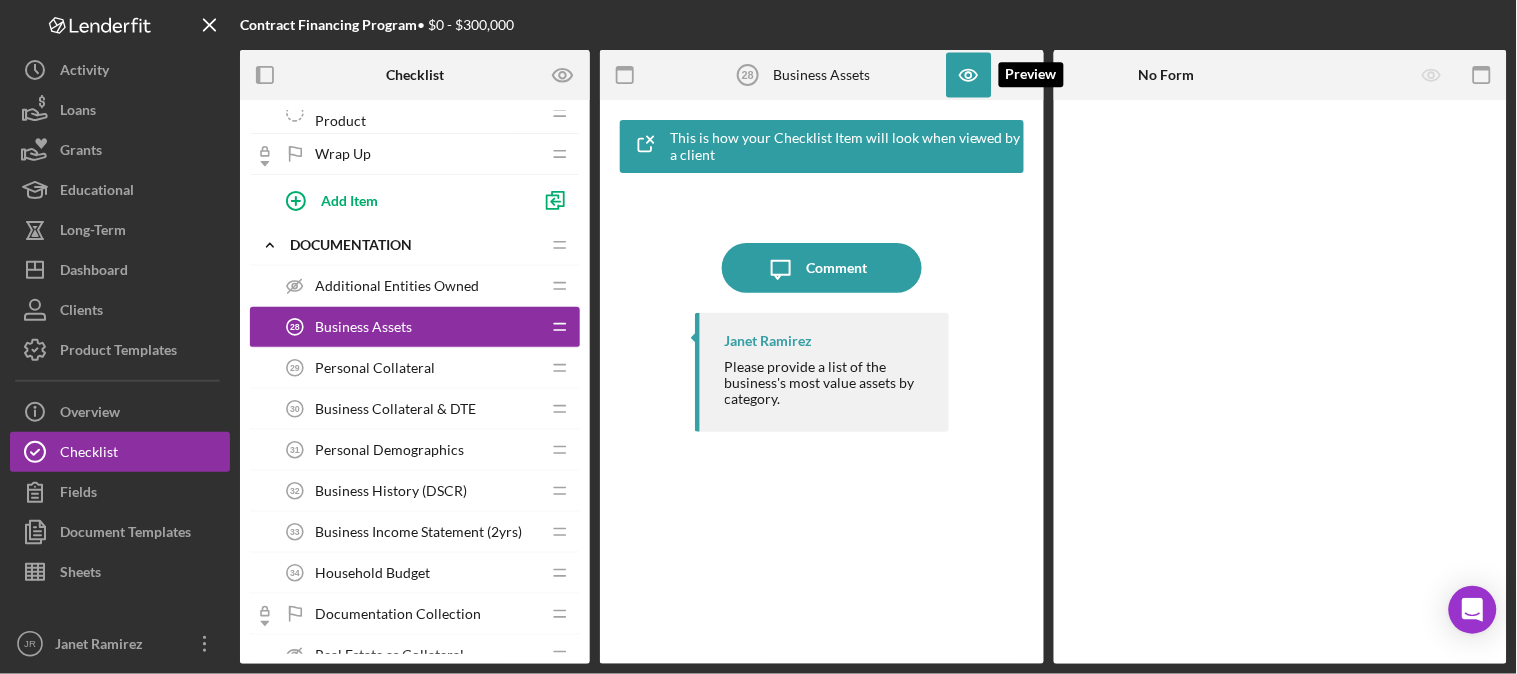 drag, startPoint x: 971, startPoint y: 71, endPoint x: 936, endPoint y: 94, distance: 41.880783 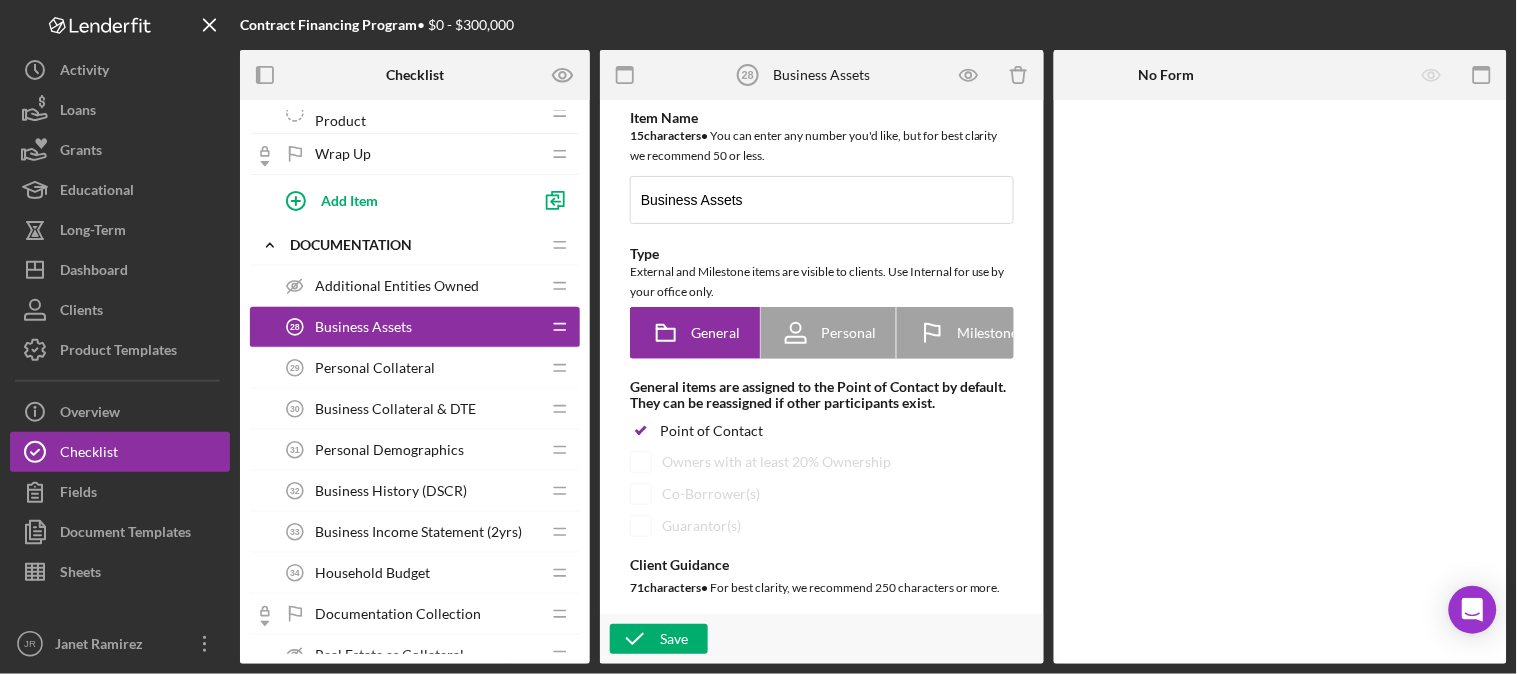 scroll, scrollTop: 0, scrollLeft: 0, axis: both 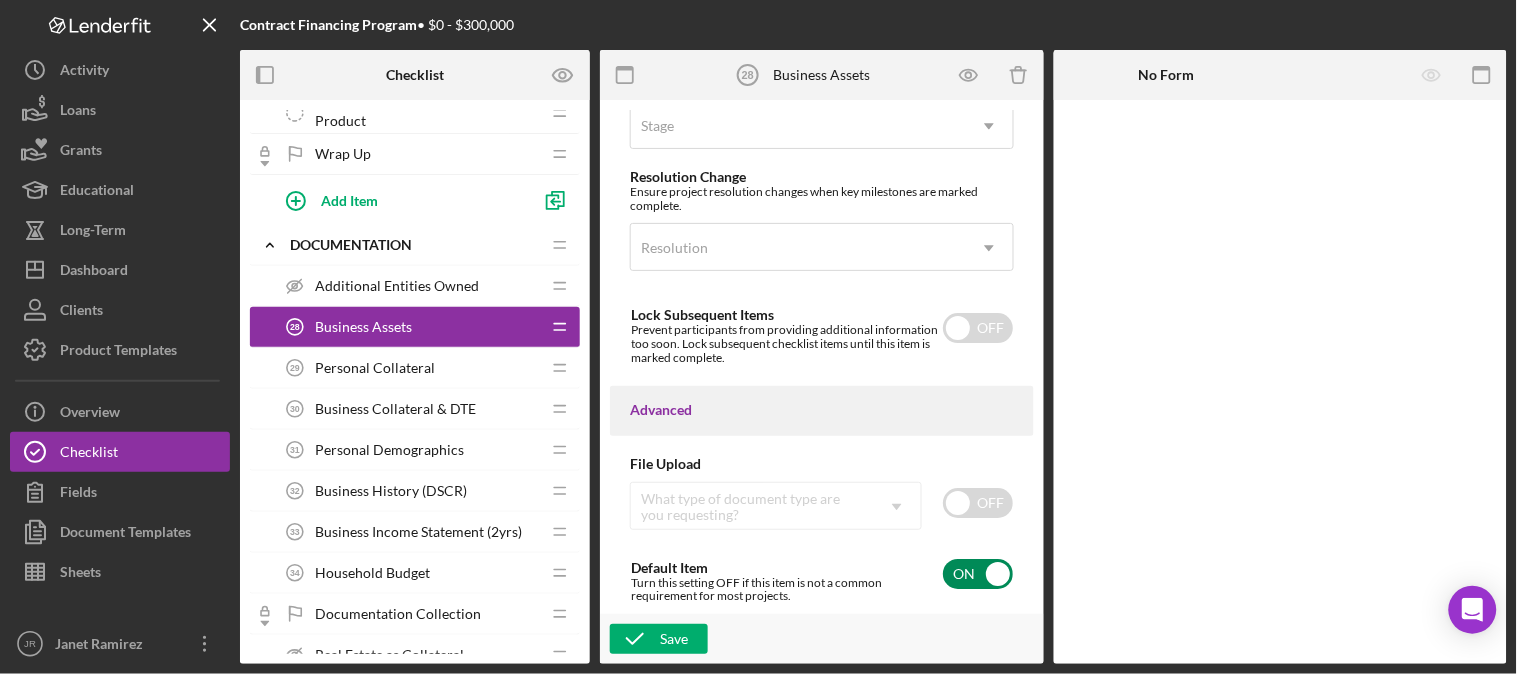 click at bounding box center [978, 574] 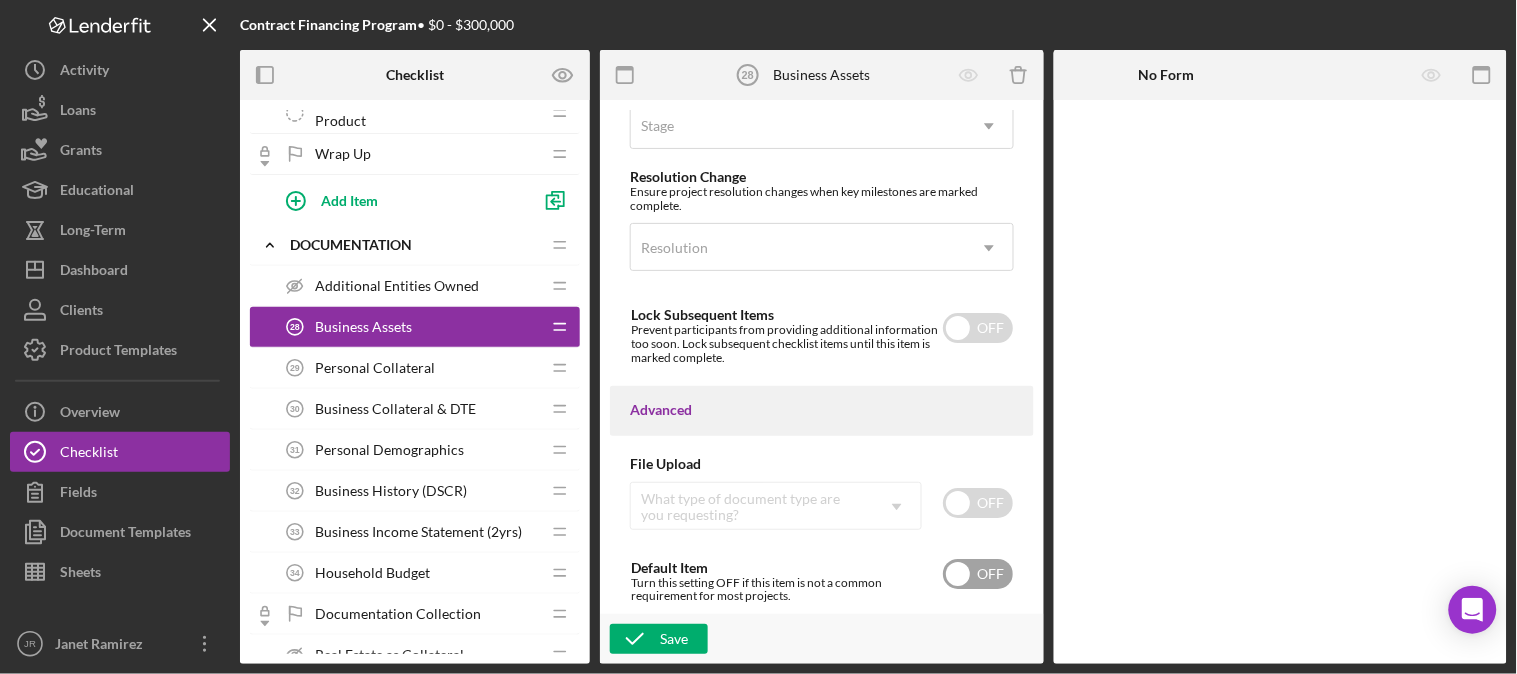click on "Save" at bounding box center [822, 639] 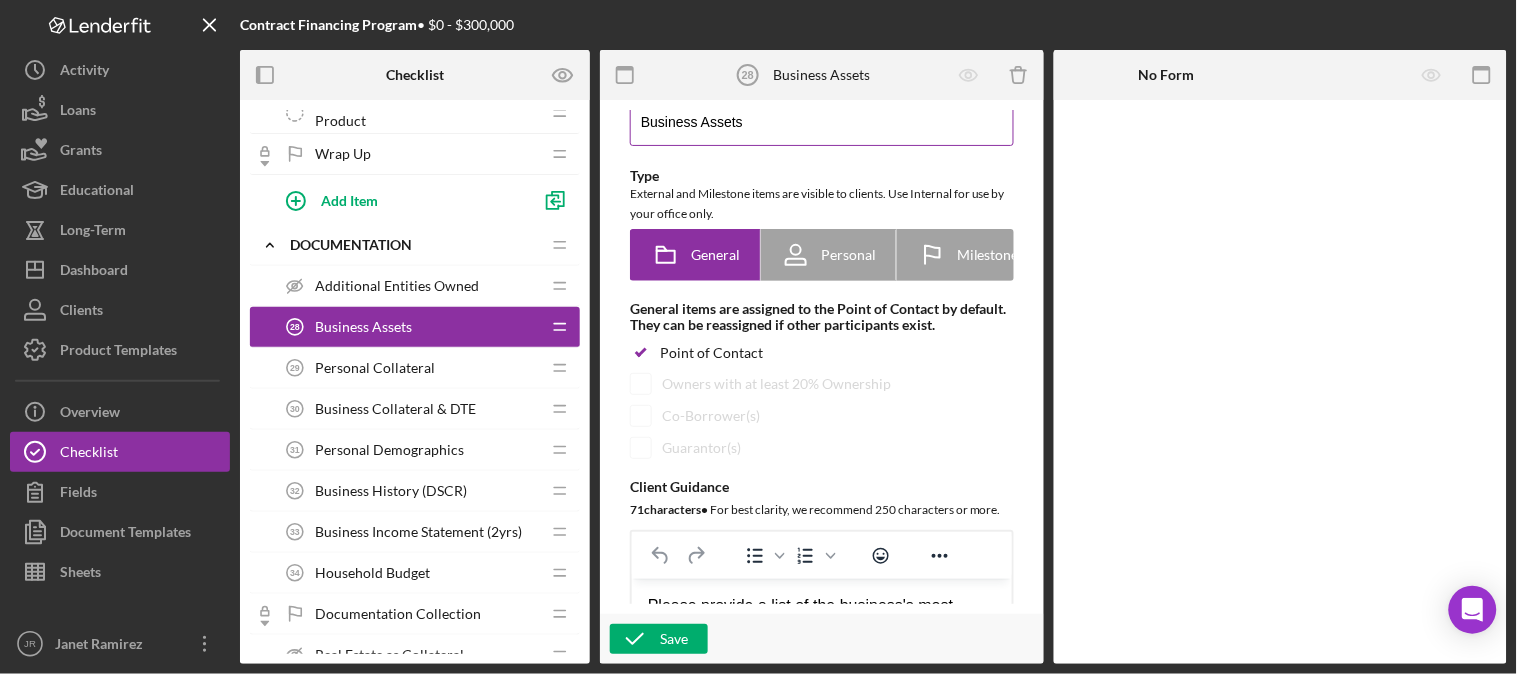scroll, scrollTop: 0, scrollLeft: 0, axis: both 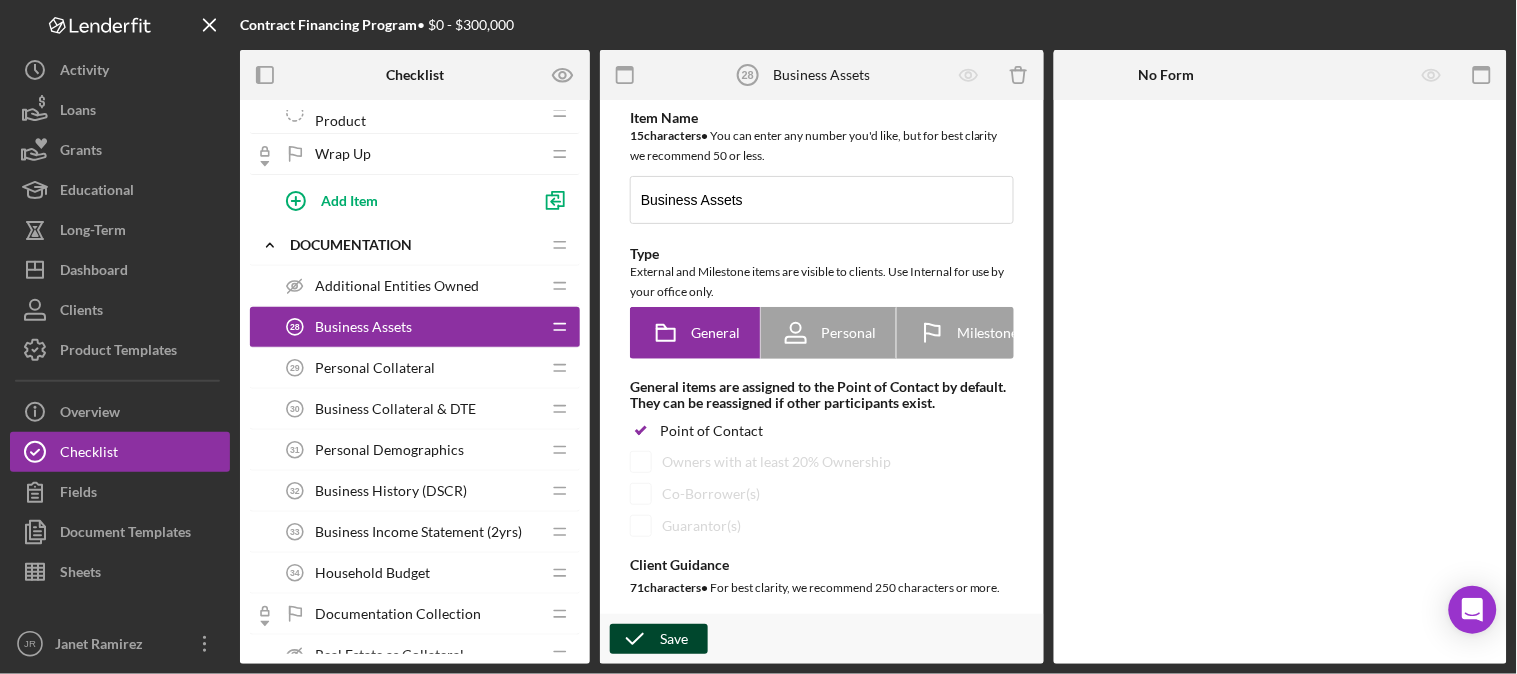 click 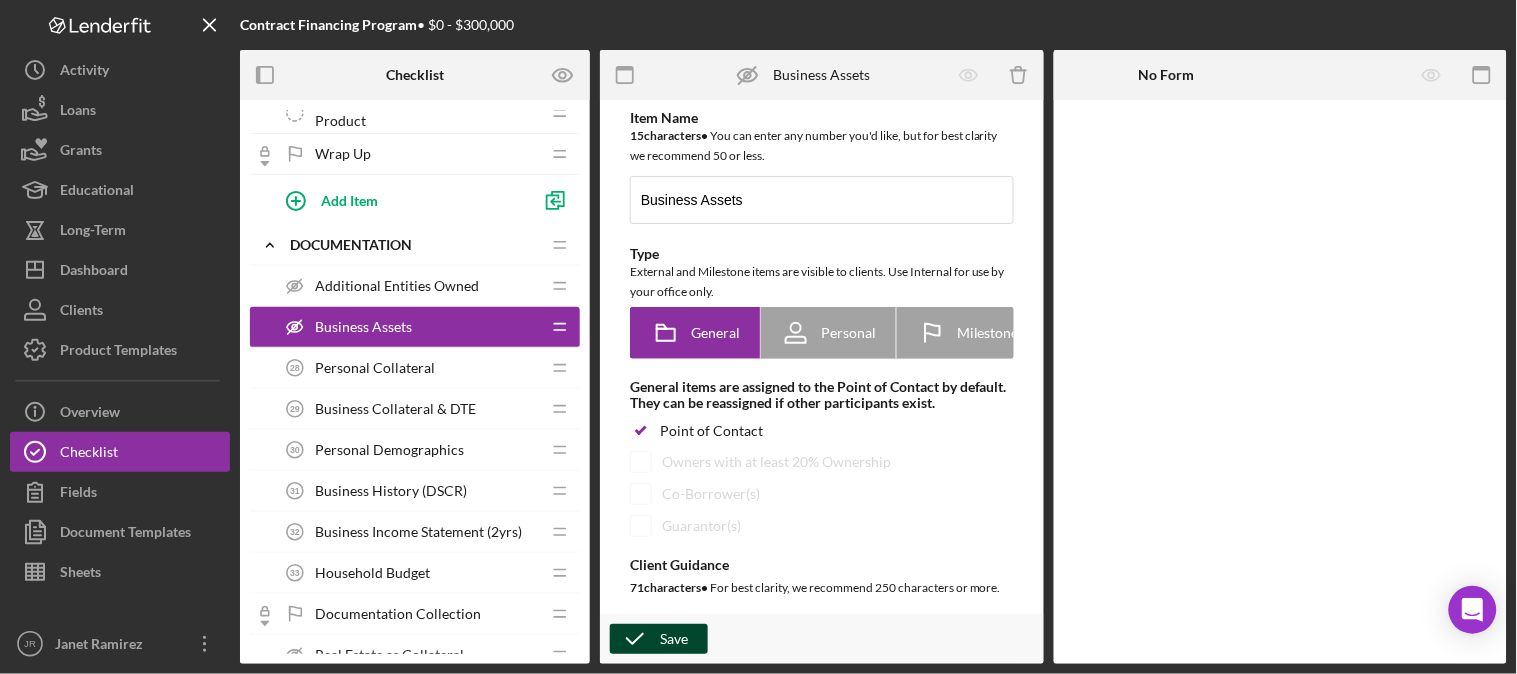 click on "Business History (DSCR)" at bounding box center (391, 491) 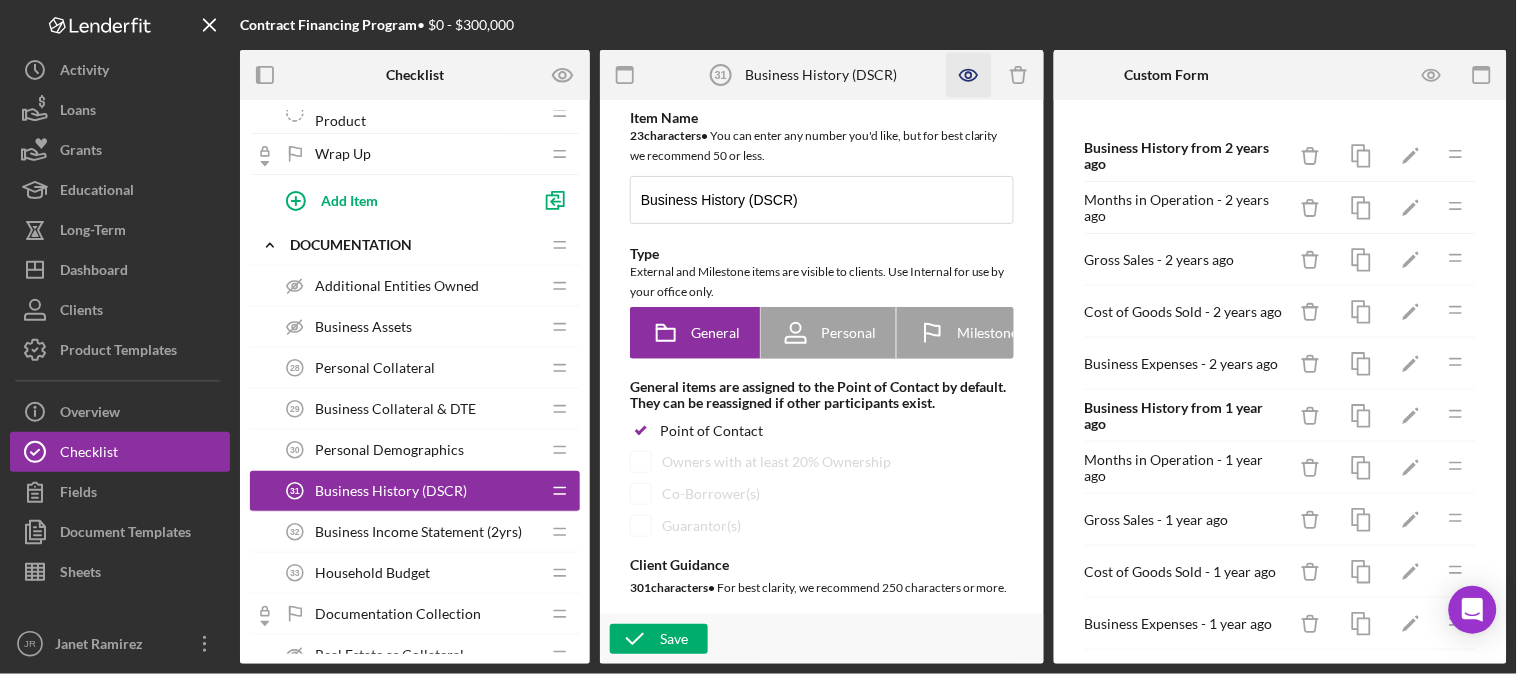 scroll, scrollTop: 0, scrollLeft: 0, axis: both 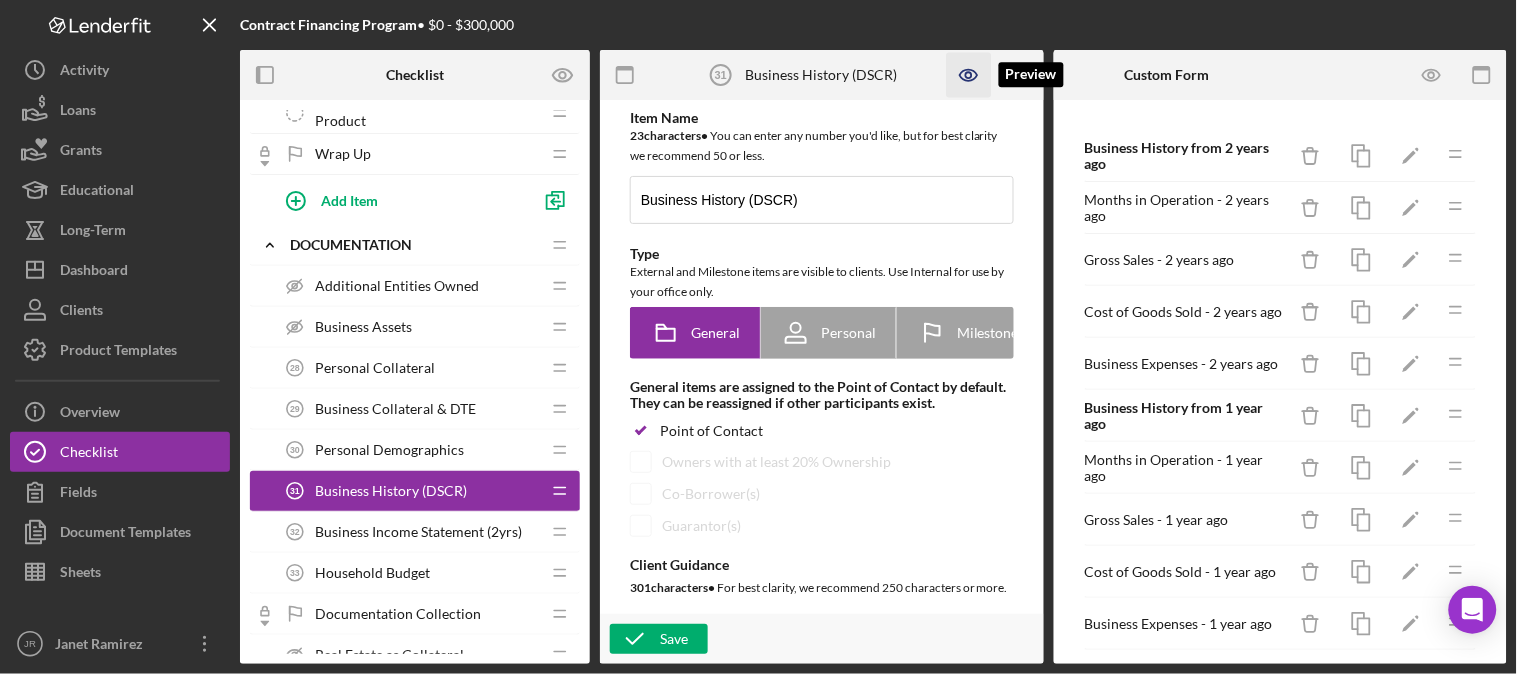 click 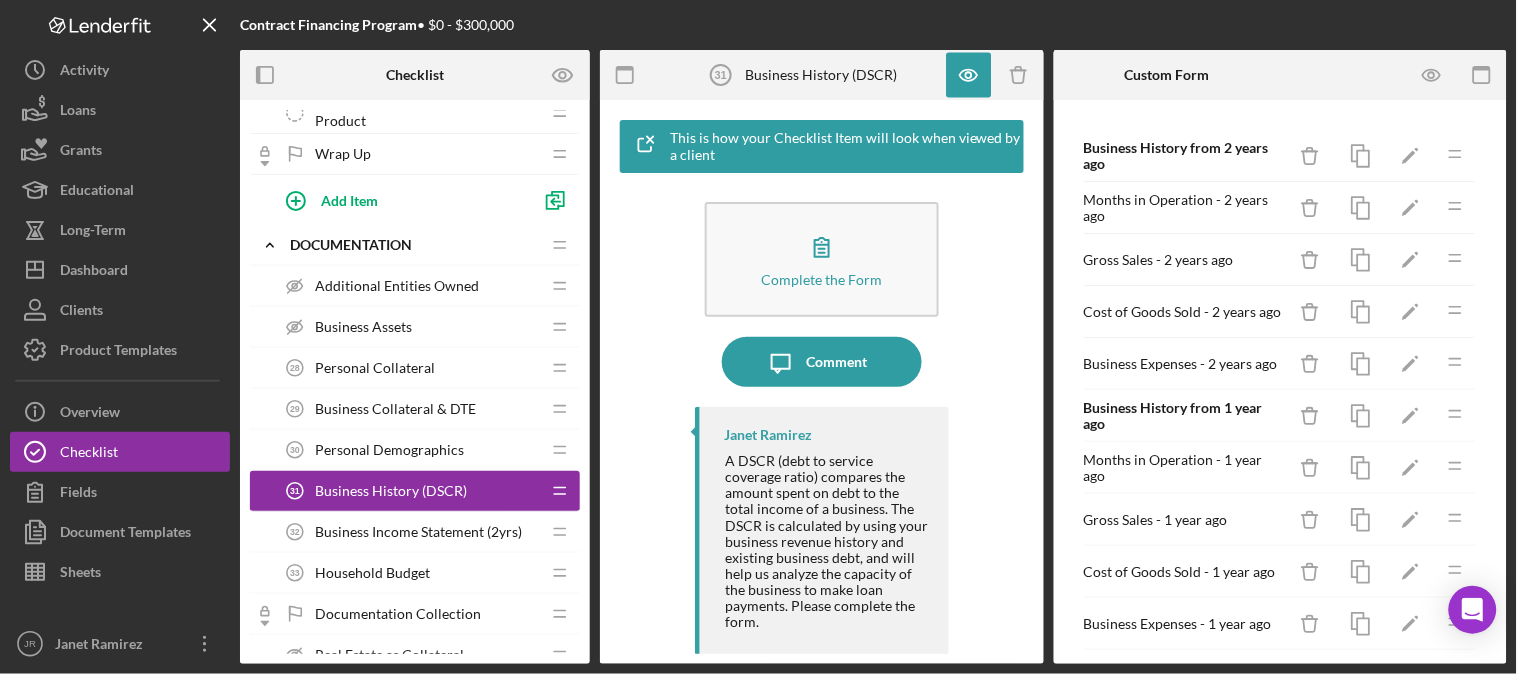 scroll, scrollTop: 42, scrollLeft: 0, axis: vertical 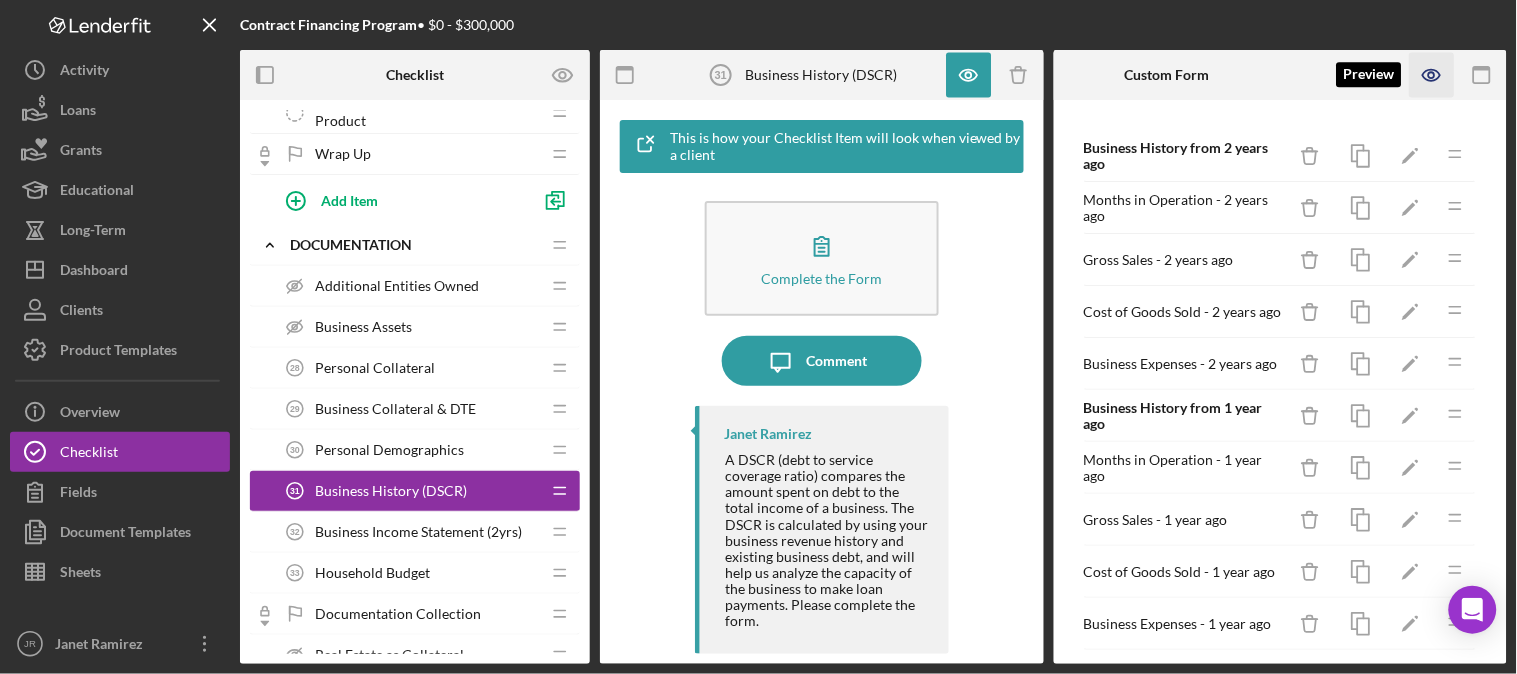 click 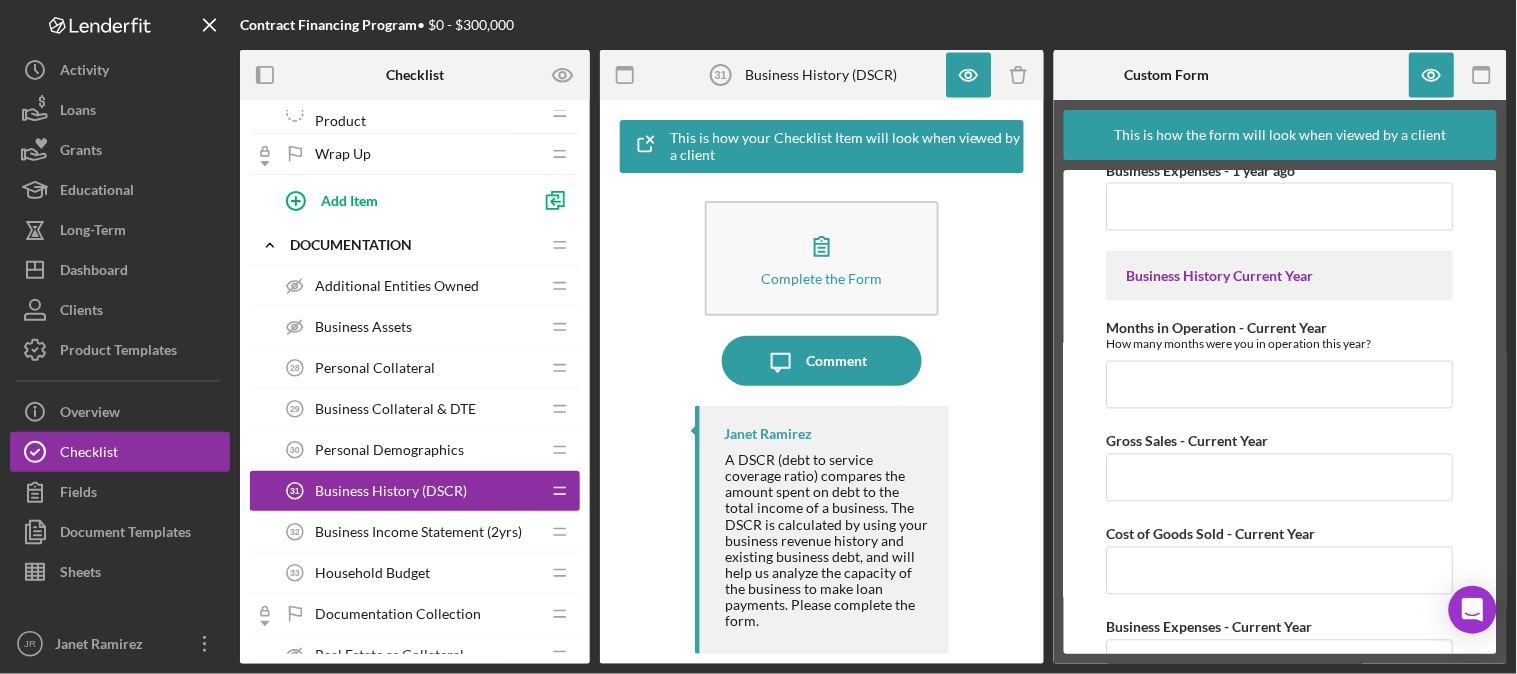 scroll, scrollTop: 910, scrollLeft: 0, axis: vertical 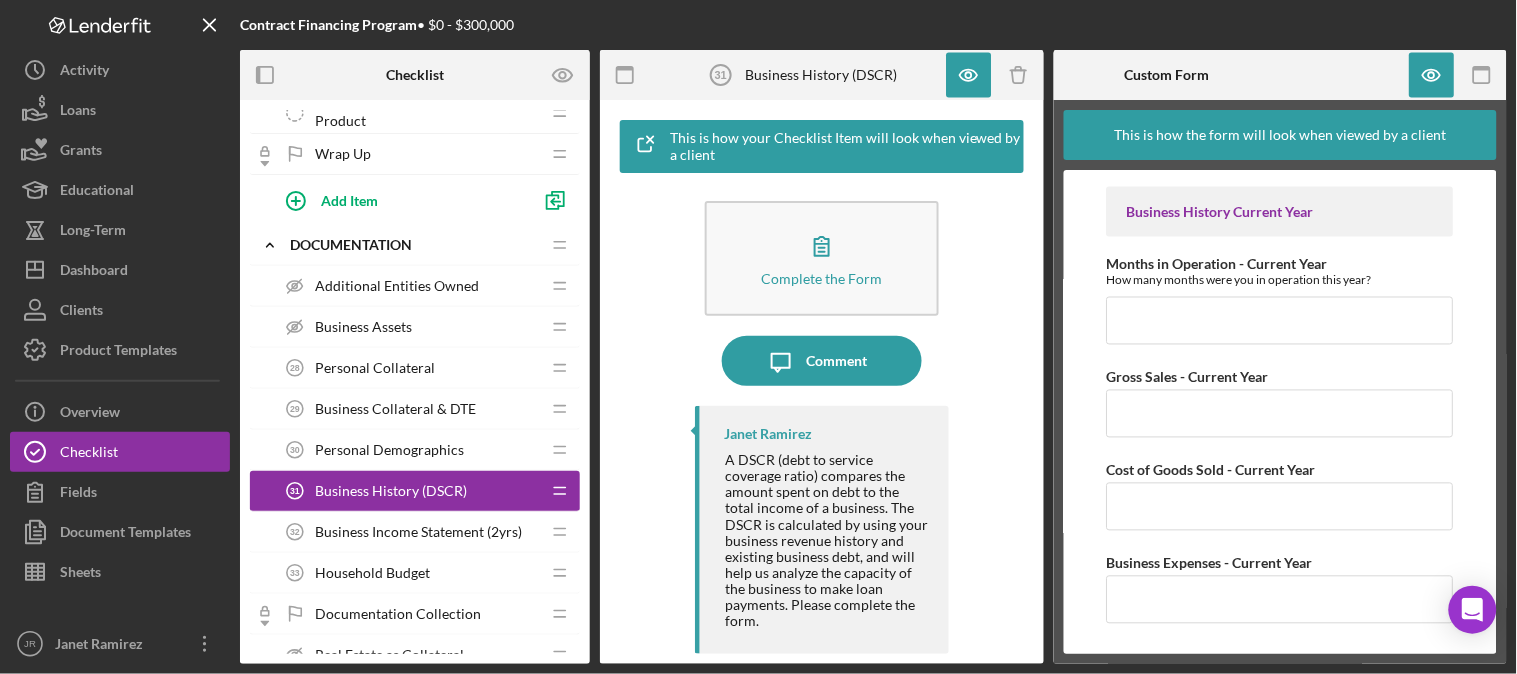 click on "Business History (DSCR)" at bounding box center (391, 491) 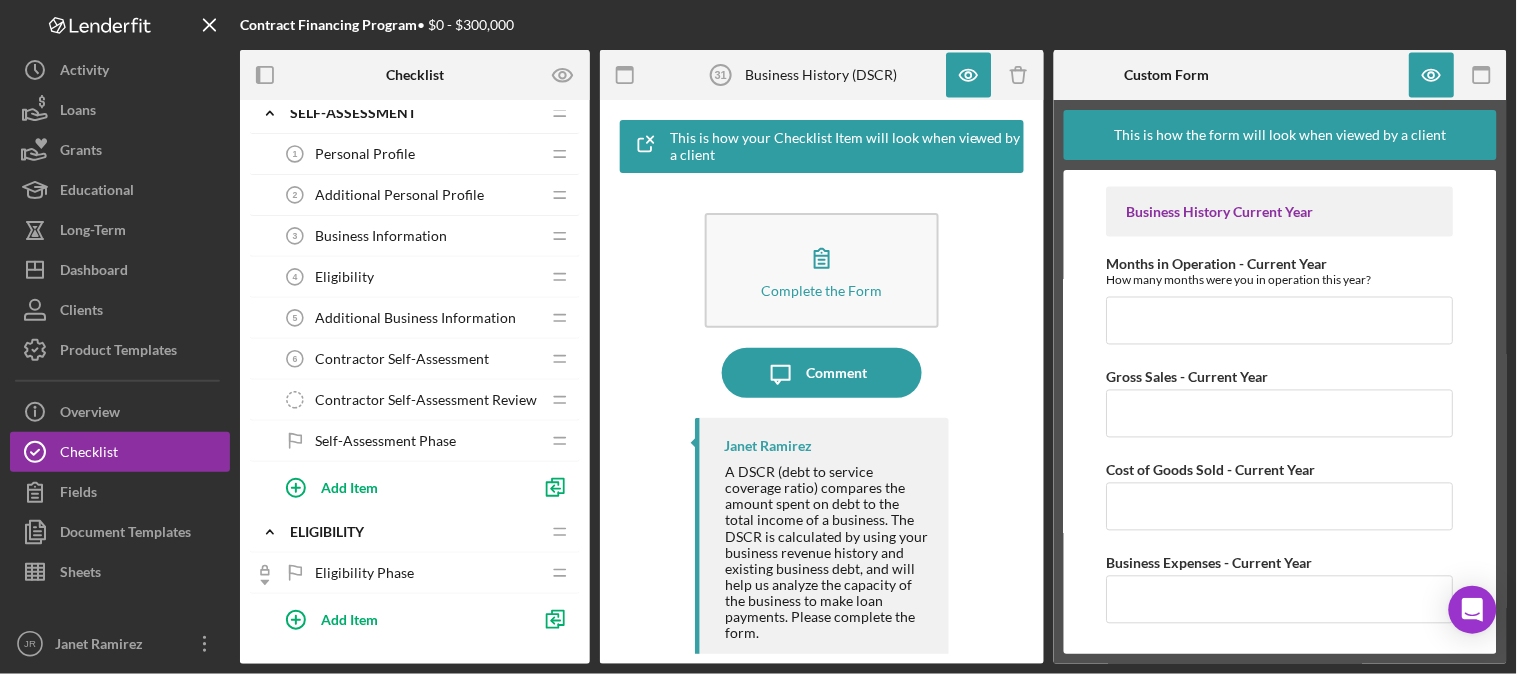 scroll, scrollTop: 0, scrollLeft: 0, axis: both 